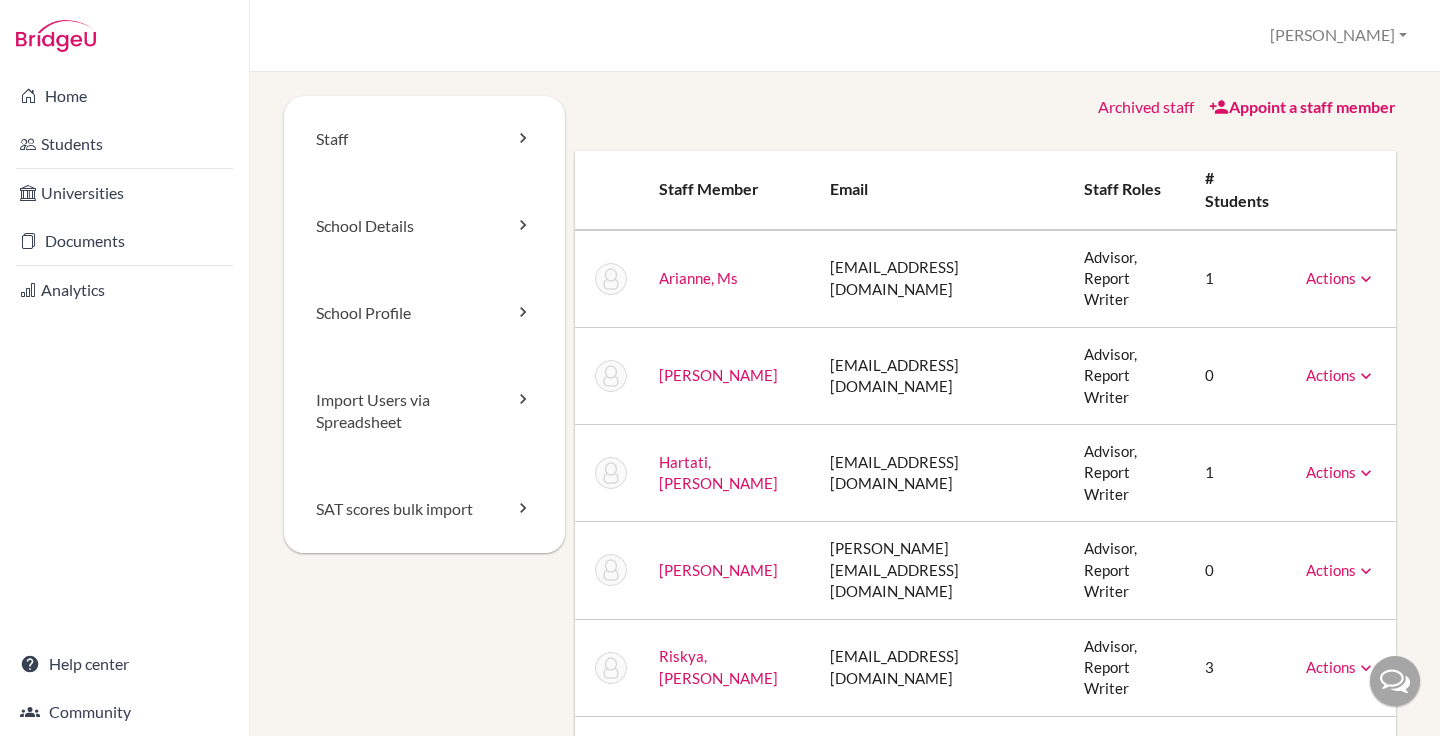 scroll, scrollTop: 0, scrollLeft: 0, axis: both 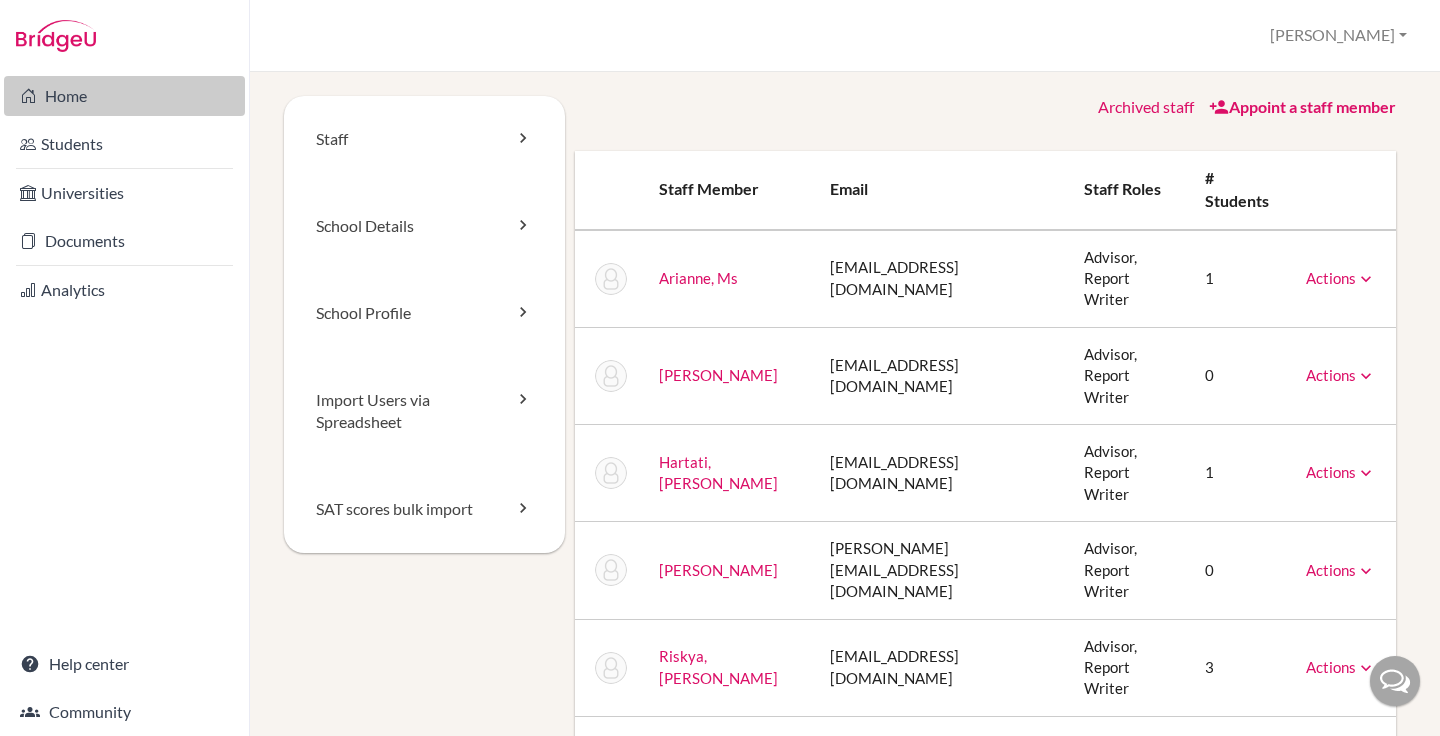 click on "Home" at bounding box center (124, 96) 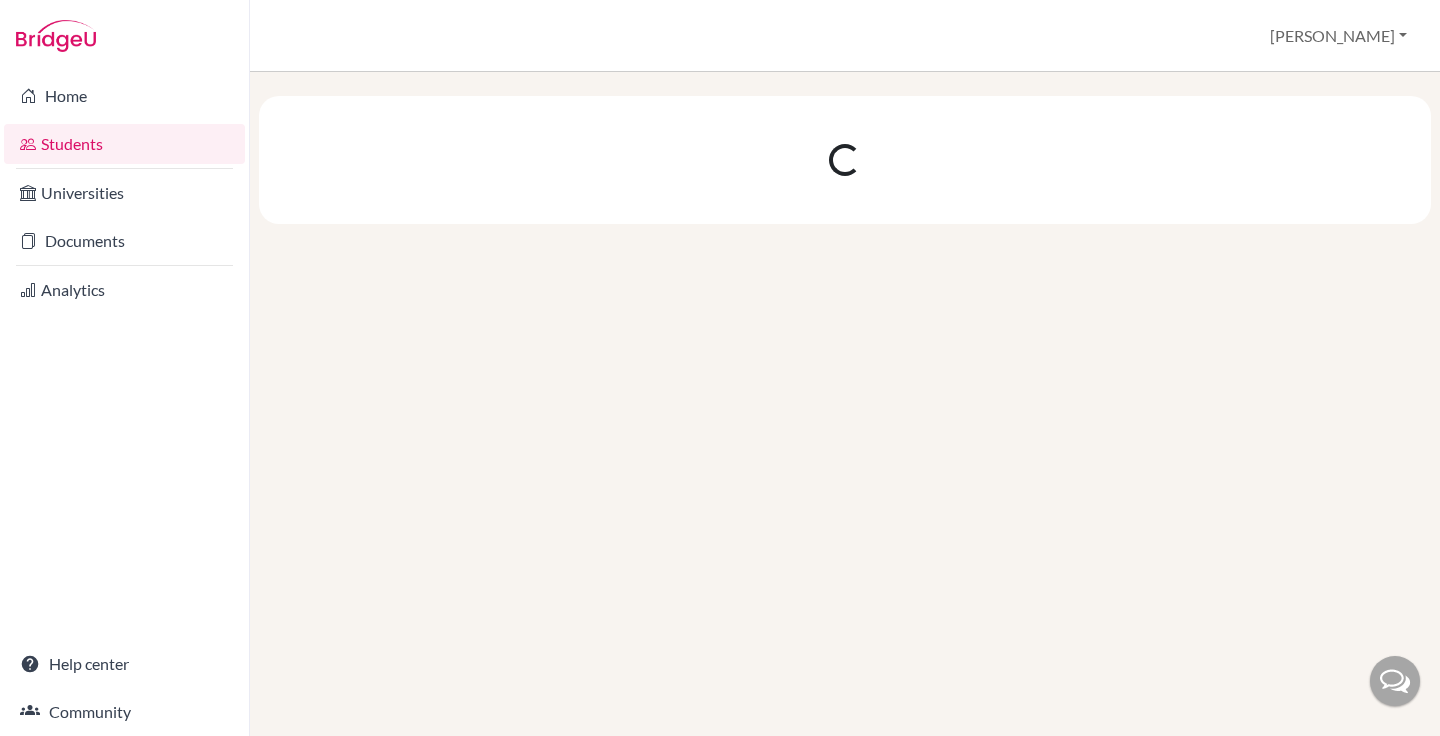 scroll, scrollTop: 0, scrollLeft: 0, axis: both 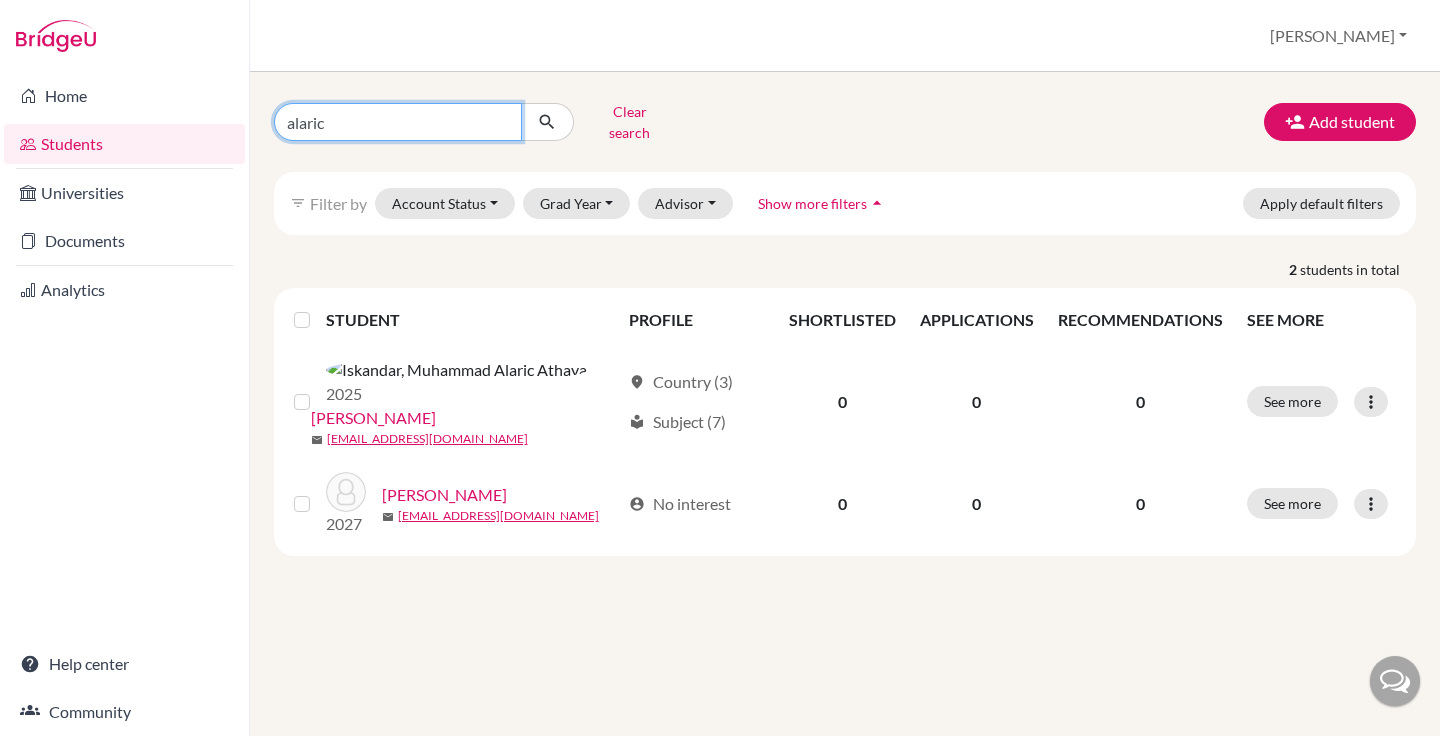 click on "alaric" at bounding box center (398, 122) 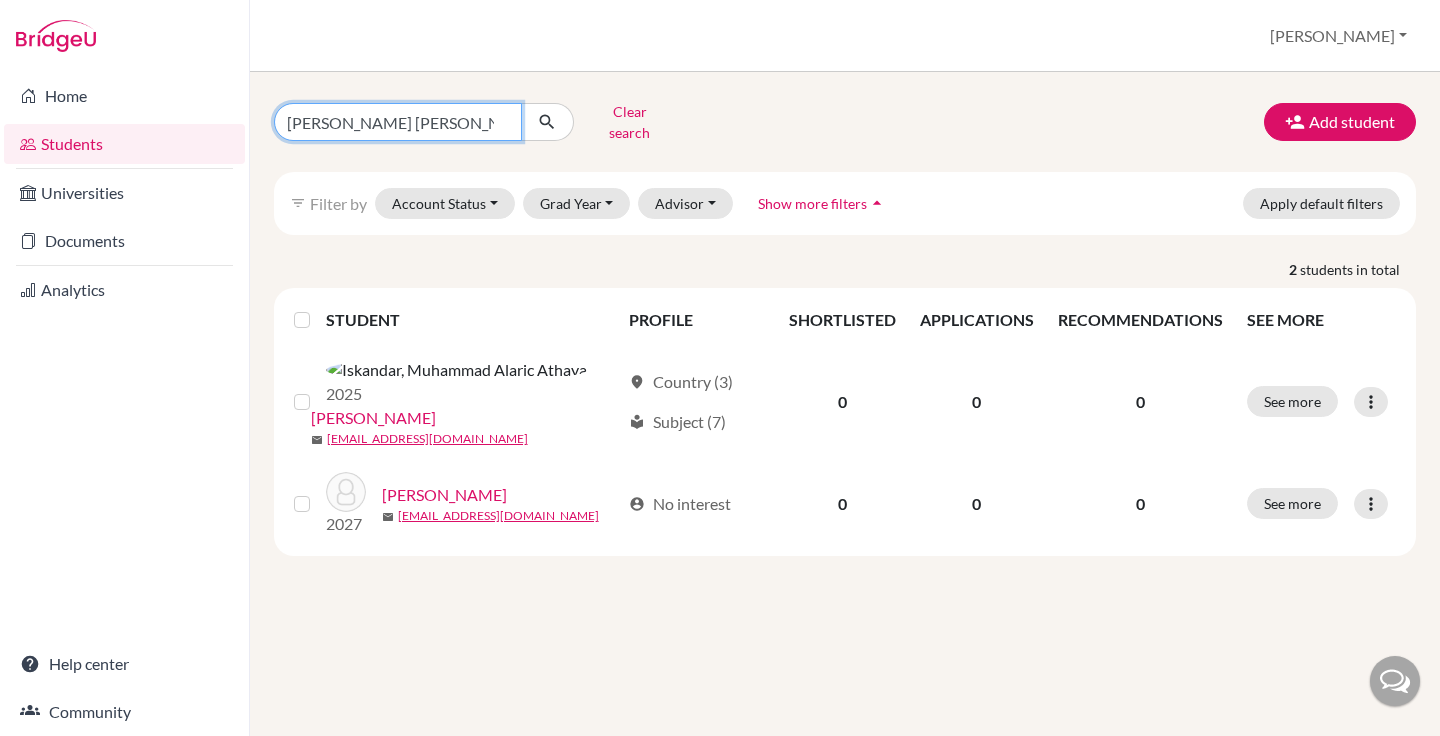 type on "Amalia Sabrina Antonia" 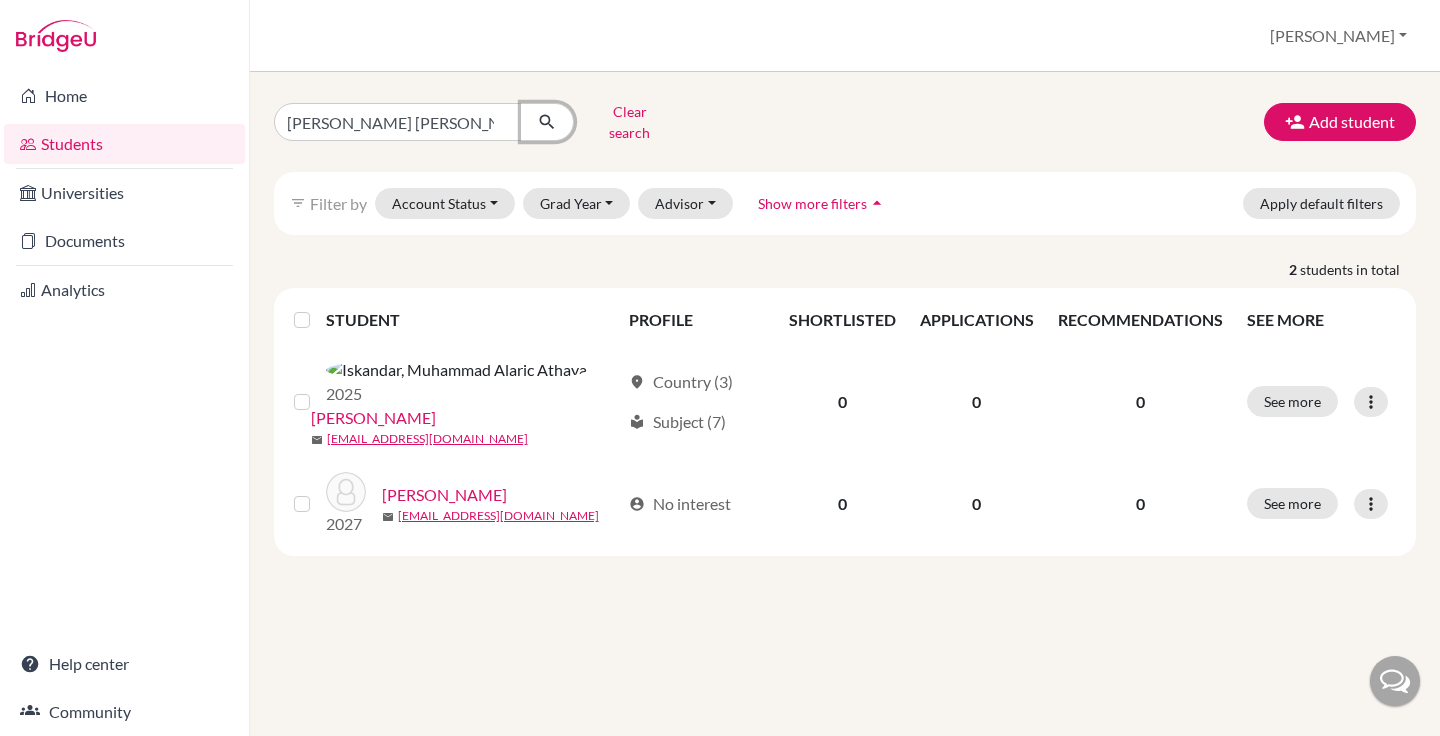 click at bounding box center [547, 122] 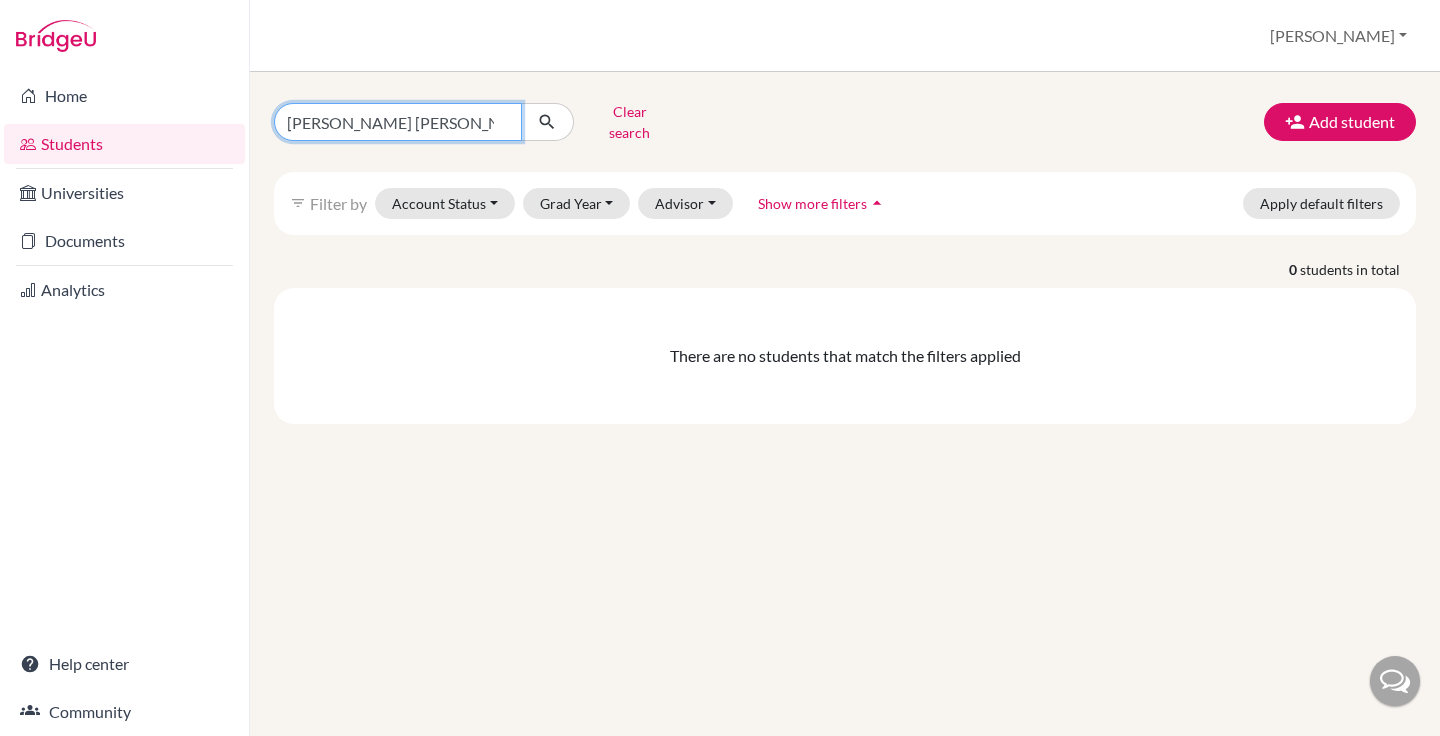 click on "Amalia Sabrina Antonia" at bounding box center [398, 122] 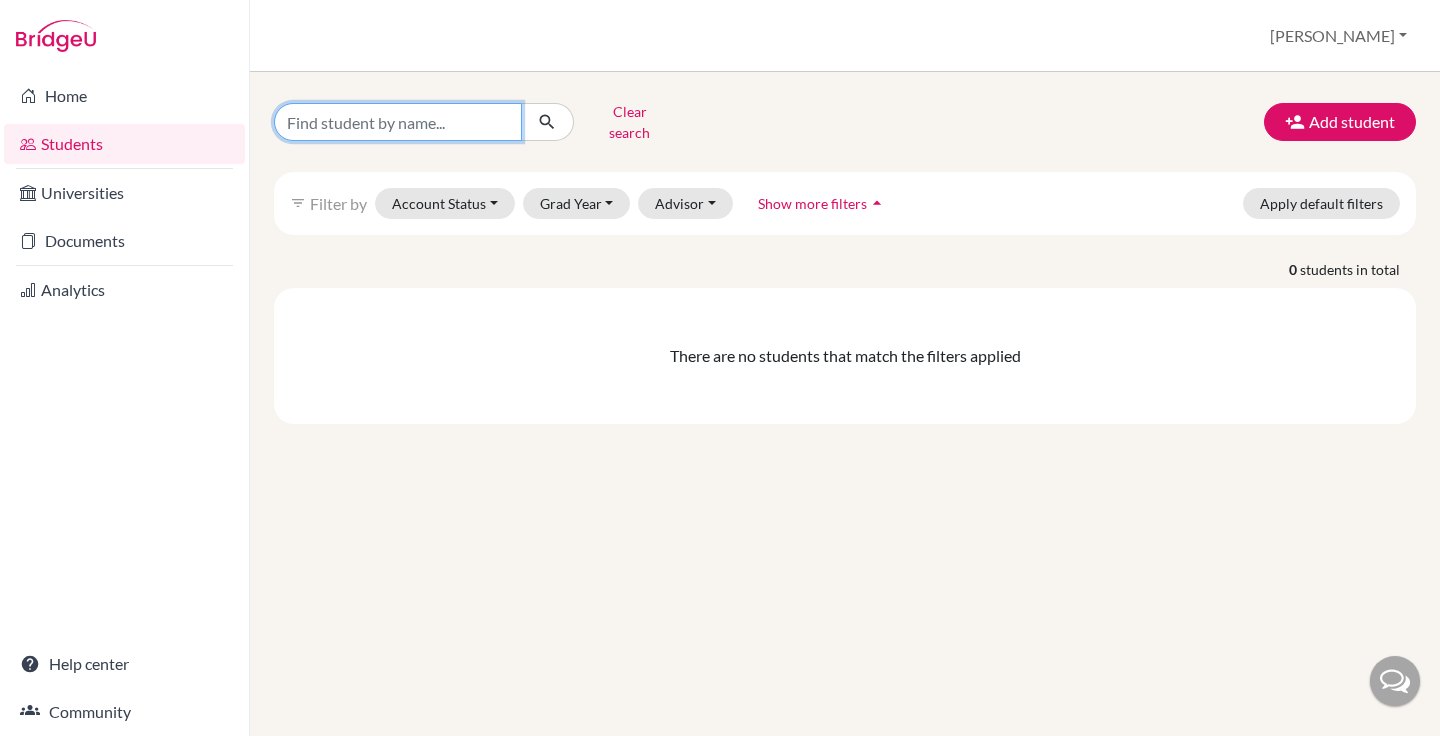 type 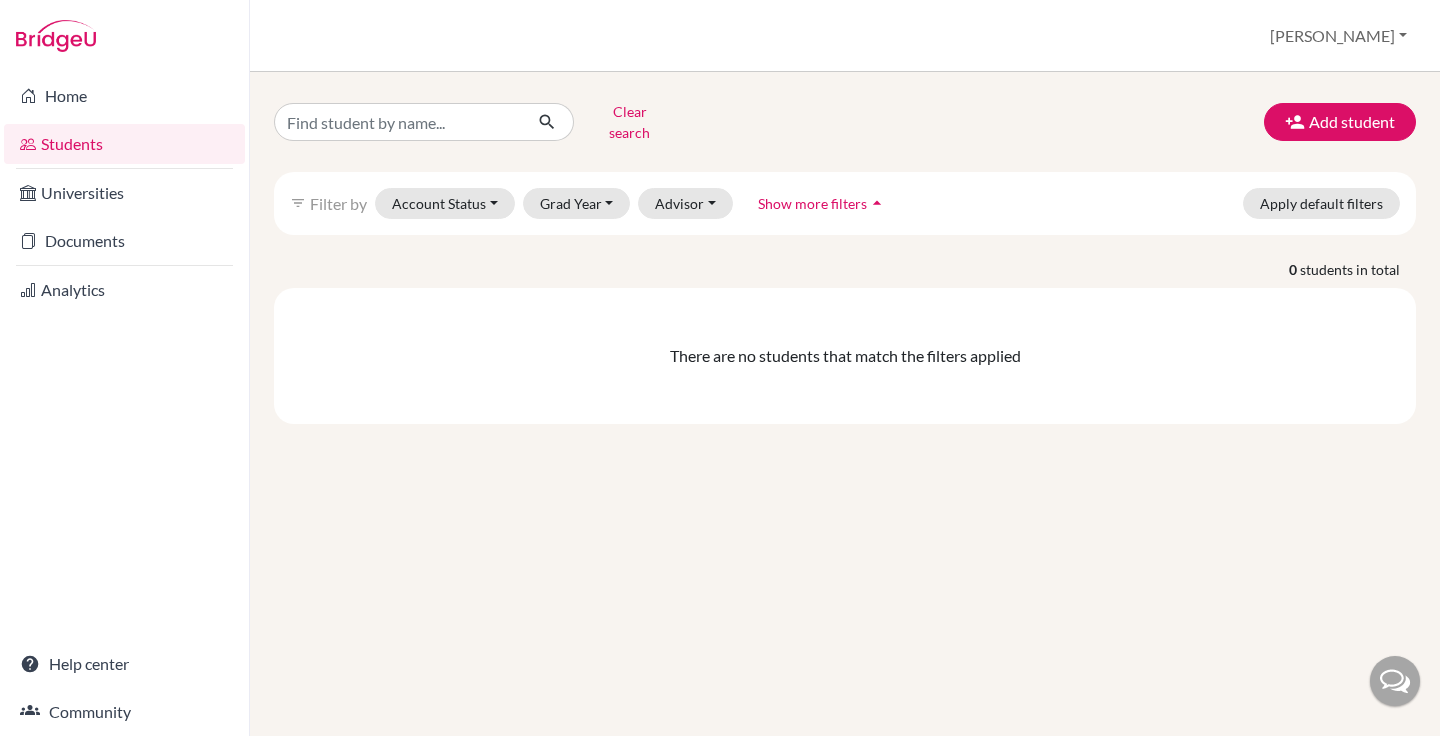 click on "Students overview
Siti Nazara
Profile
School Settings
Log out" at bounding box center (845, 36) 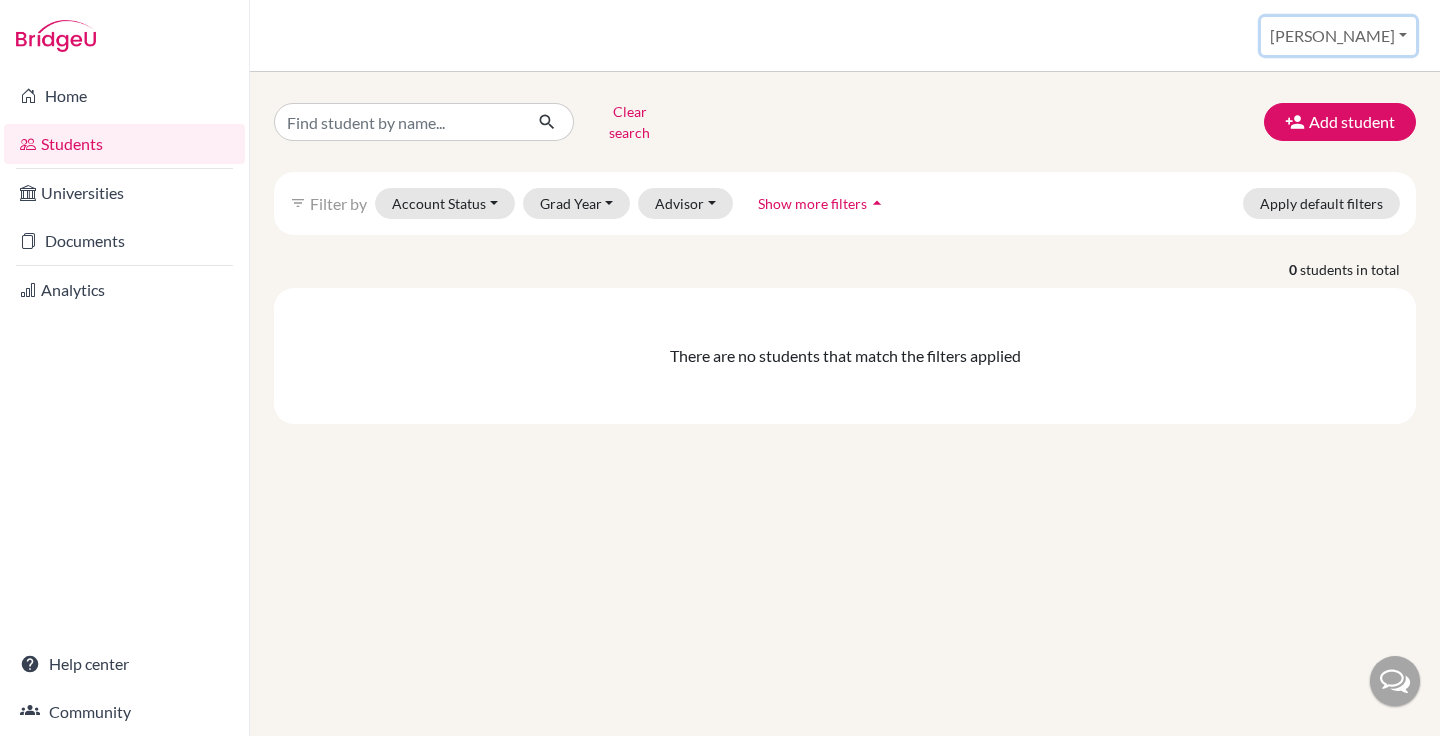click on "[PERSON_NAME]" at bounding box center [1338, 36] 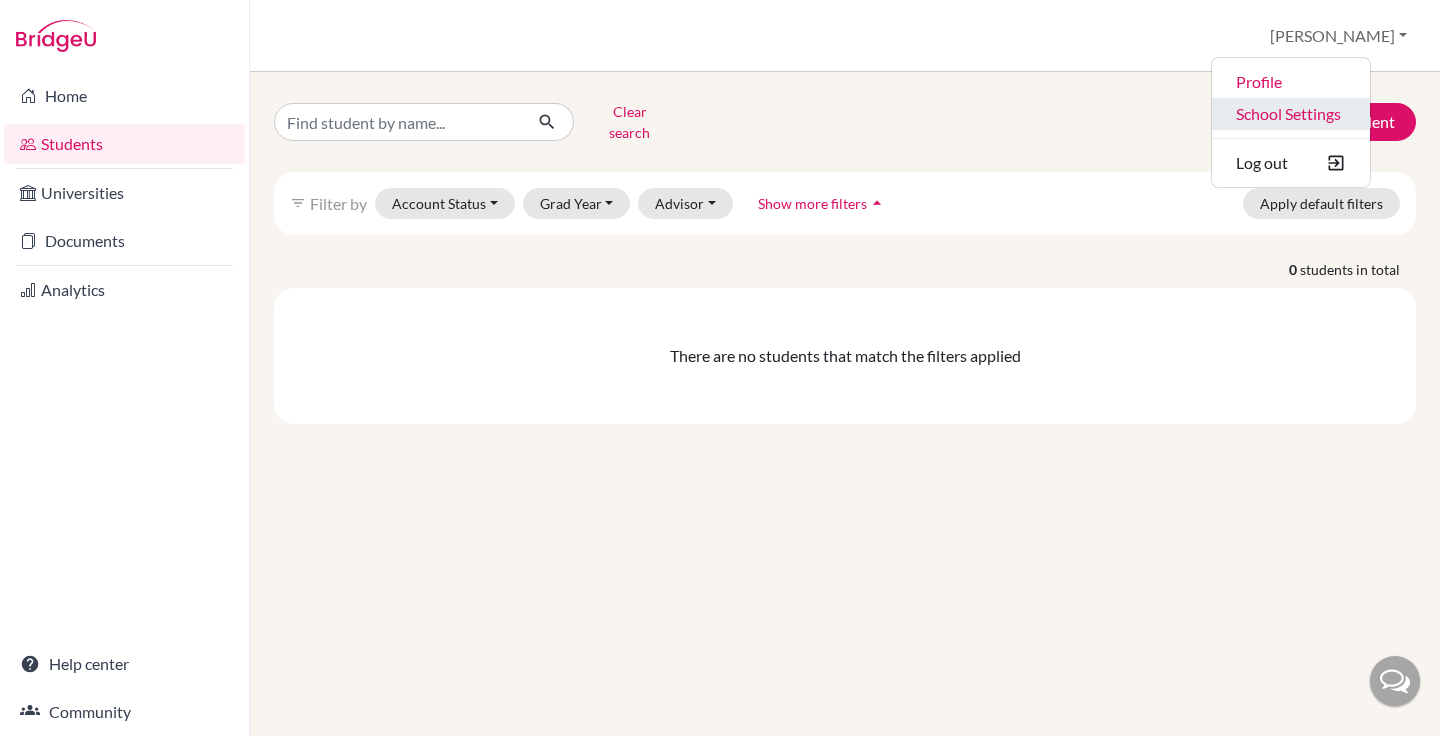 click on "School Settings" at bounding box center [1291, 114] 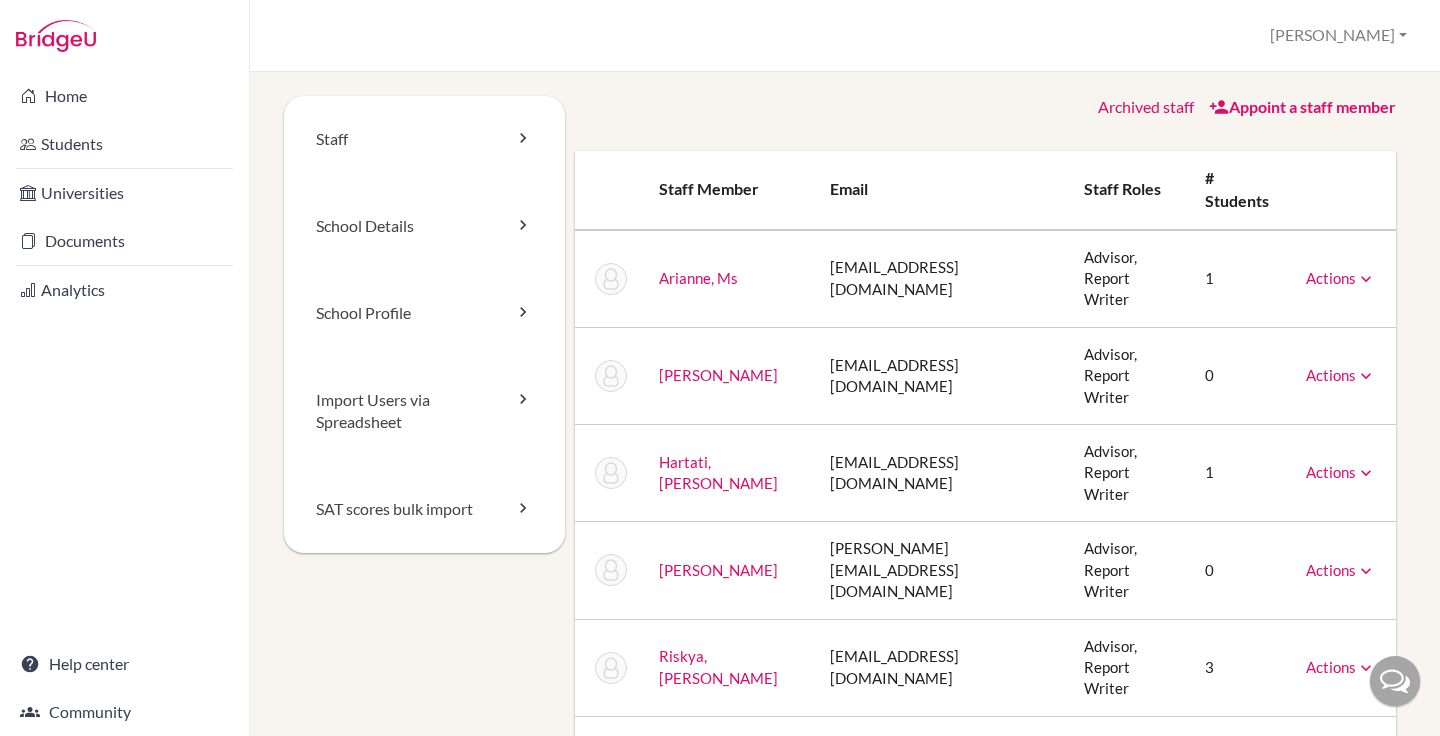 scroll, scrollTop: 0, scrollLeft: 0, axis: both 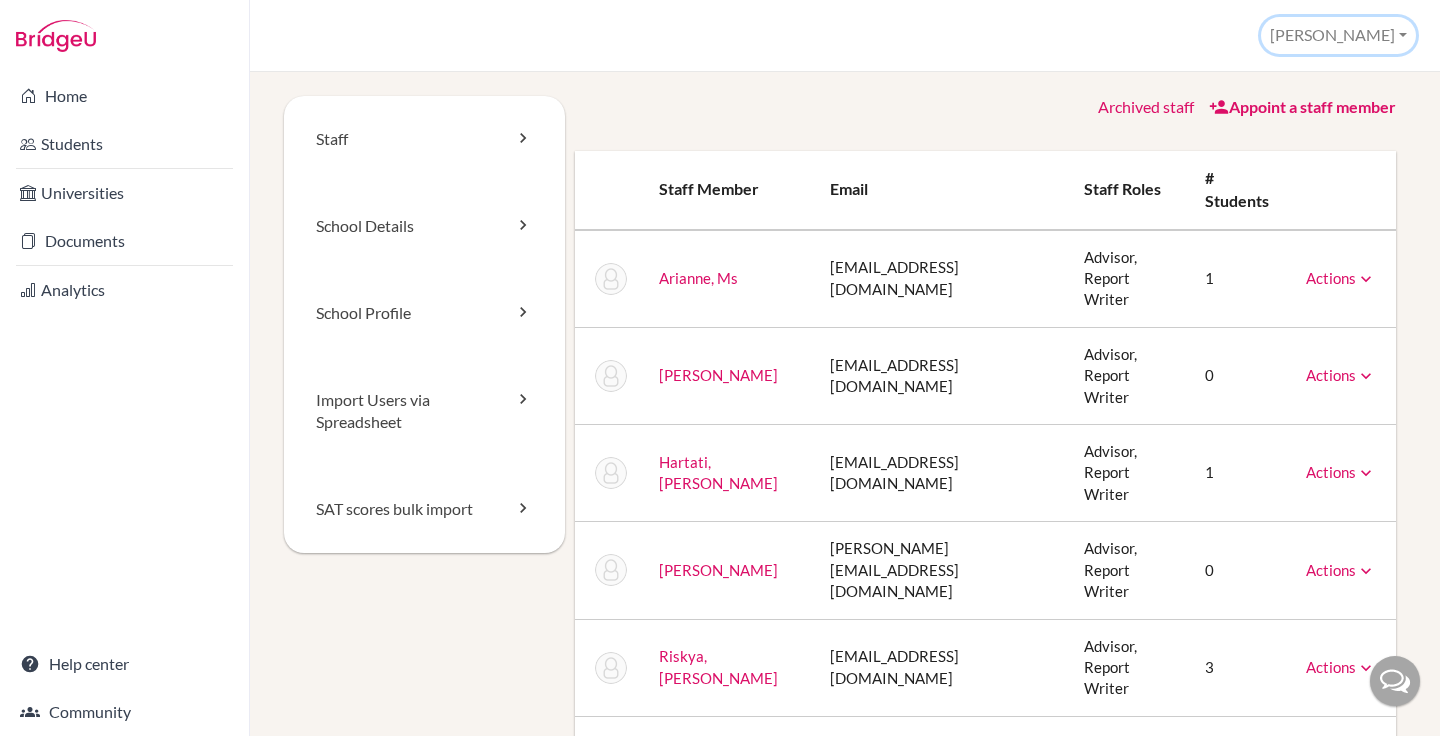 click on "[PERSON_NAME]" at bounding box center (1338, 35) 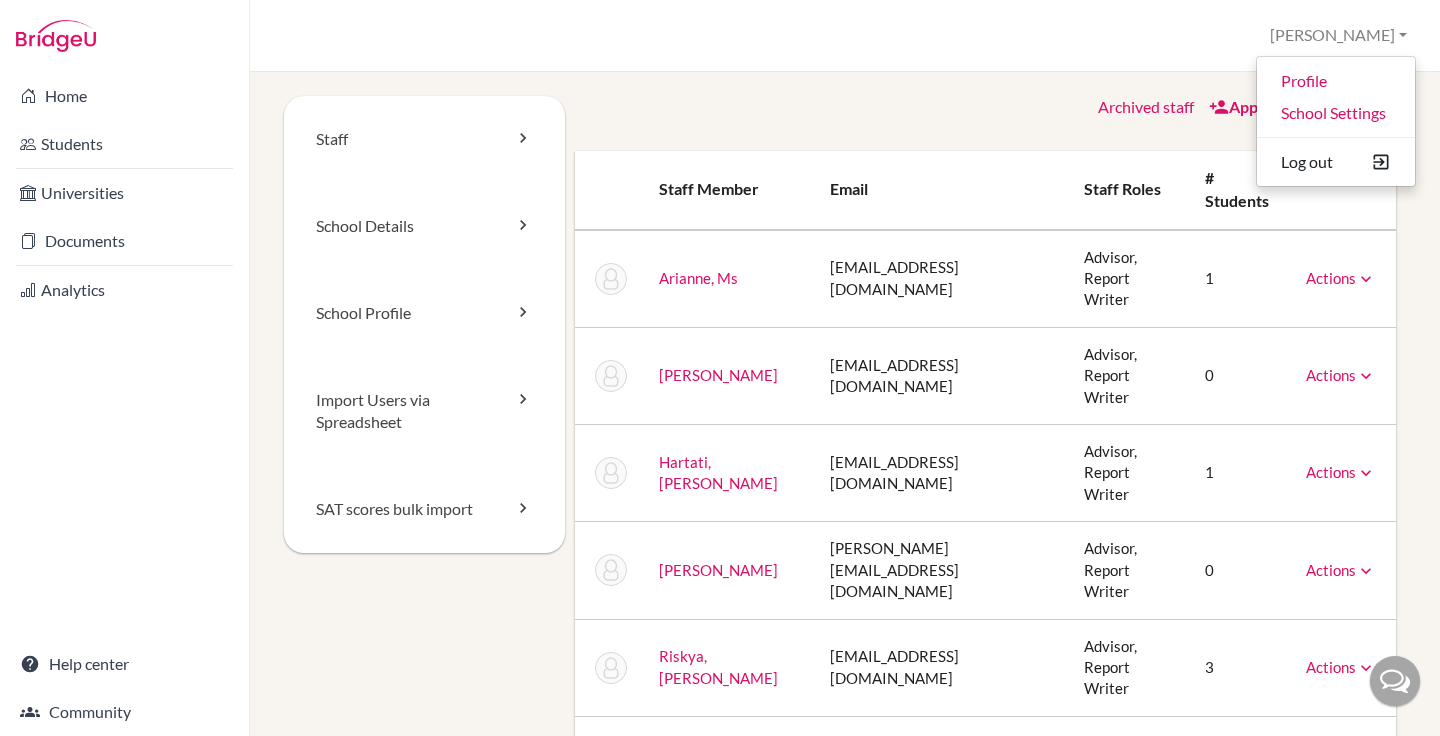 click on "Staff
School Details
School Profile
Import Users via Spreadsheet
SAT scores bulk import
Archived staff
Appoint a staff member
Staff member
Email
Staff roles
# students
Arianne, Ms
arianne.misj@mis.sch.id
Advisor, Report Writer
1
Actions
Message
Reset Password
Archive
Hadipranoto, Hanna
hanna_hadipranoto@mis.sch.id
Advisor, Report Writer
0
Actions
Message
Reset Password
Archive
Hartati, Merlyza Putri
merlyza_hartati@mis.sch.id
Advisor, Report Writer
1
Actions
Message
Reset Password
Archive
Ramadhani, Fauzia
fauzia.ramadhani@mis.sch.id
Advisor, Report Writer
0
Actions
Message
Reset Password
Archive
Riskya, Siti Nazara
siti.riskya@mis.sch.id
3" at bounding box center (845, 404) 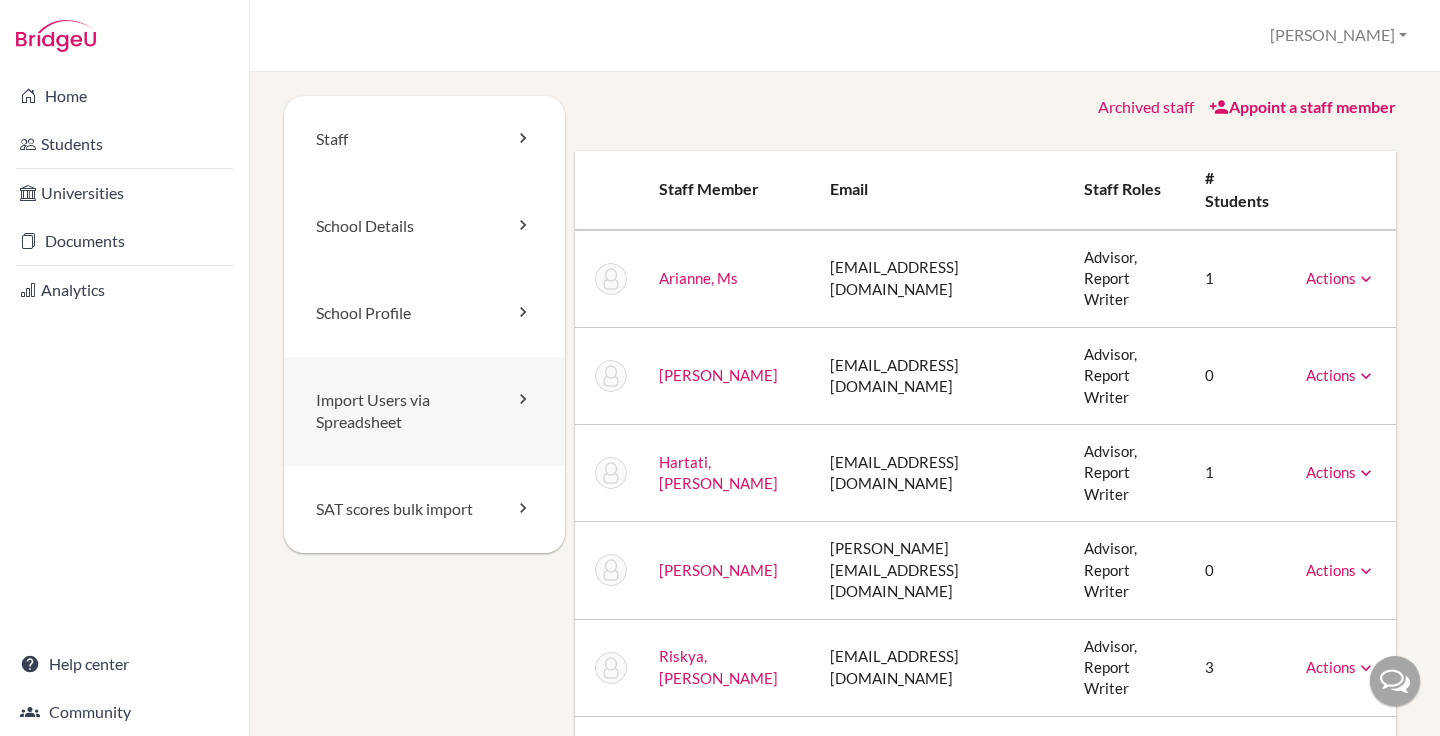 click on "Import Users via Spreadsheet" at bounding box center (424, 412) 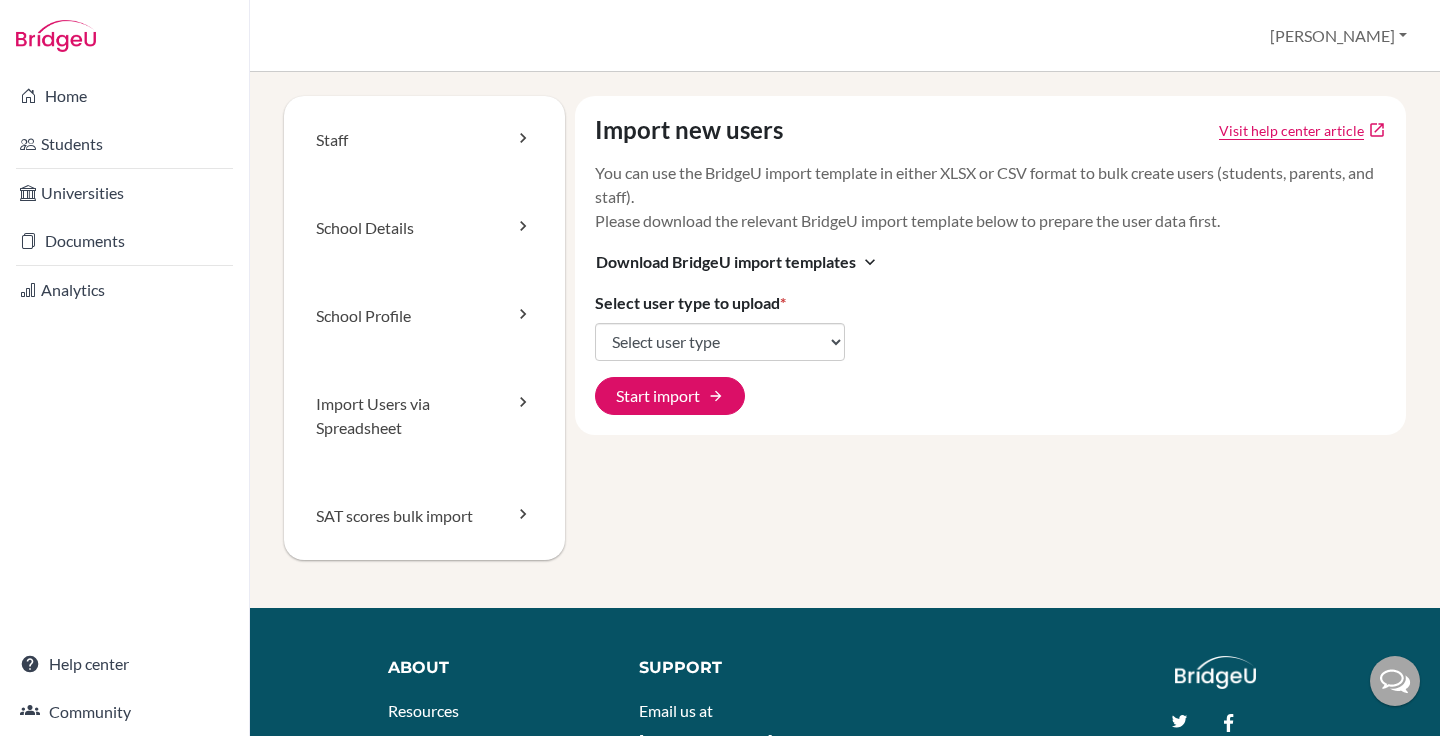 scroll, scrollTop: 0, scrollLeft: 0, axis: both 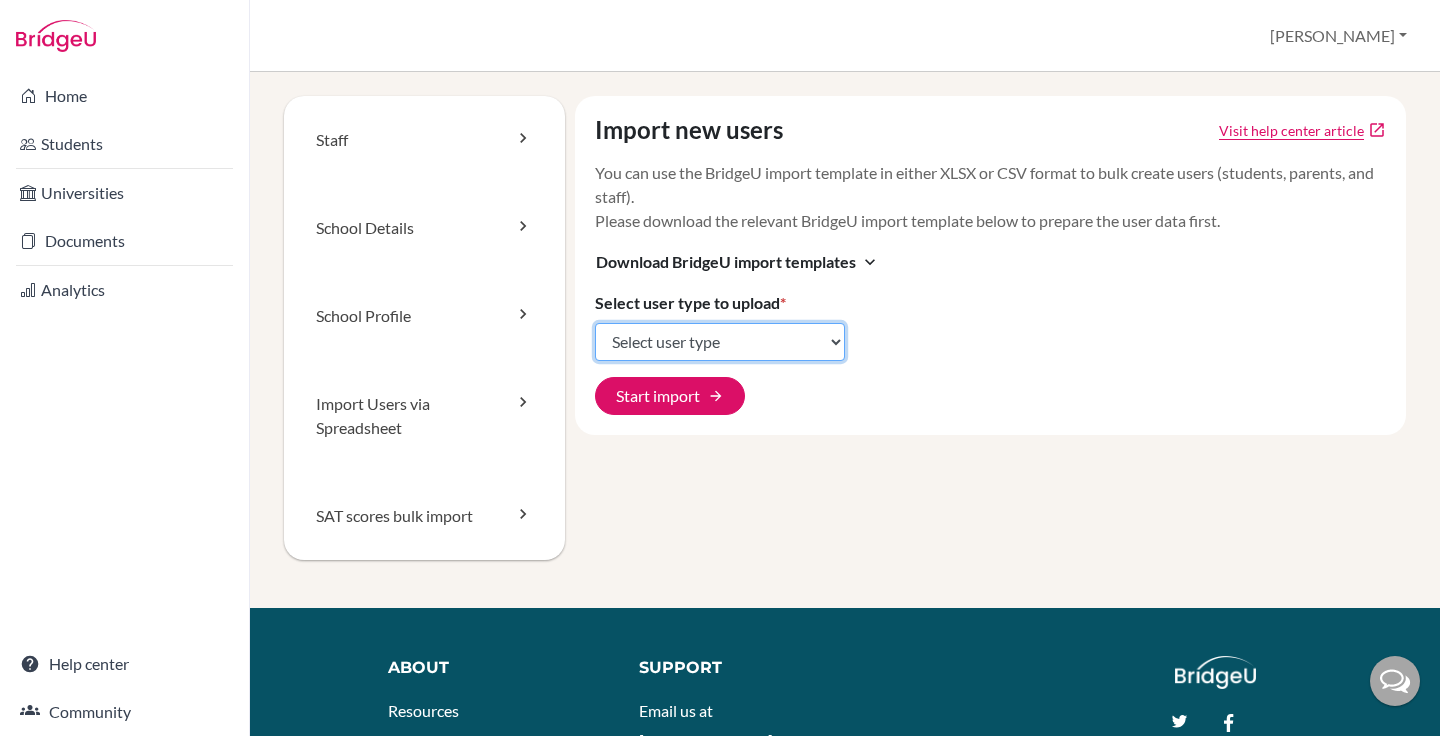 click on "Select user type Students Students and parents Parents Advisors Report writers" 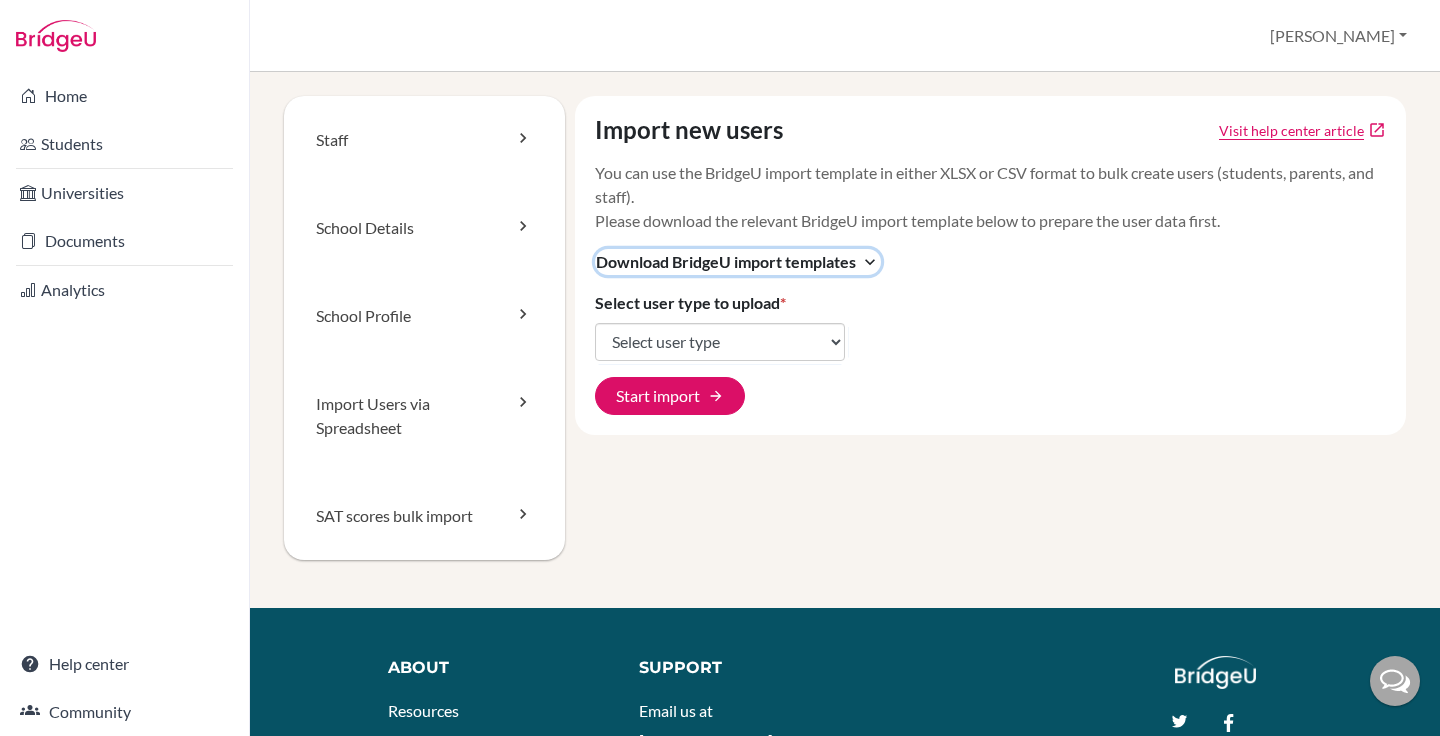 click on "Download BridgeU import templates" at bounding box center (726, 262) 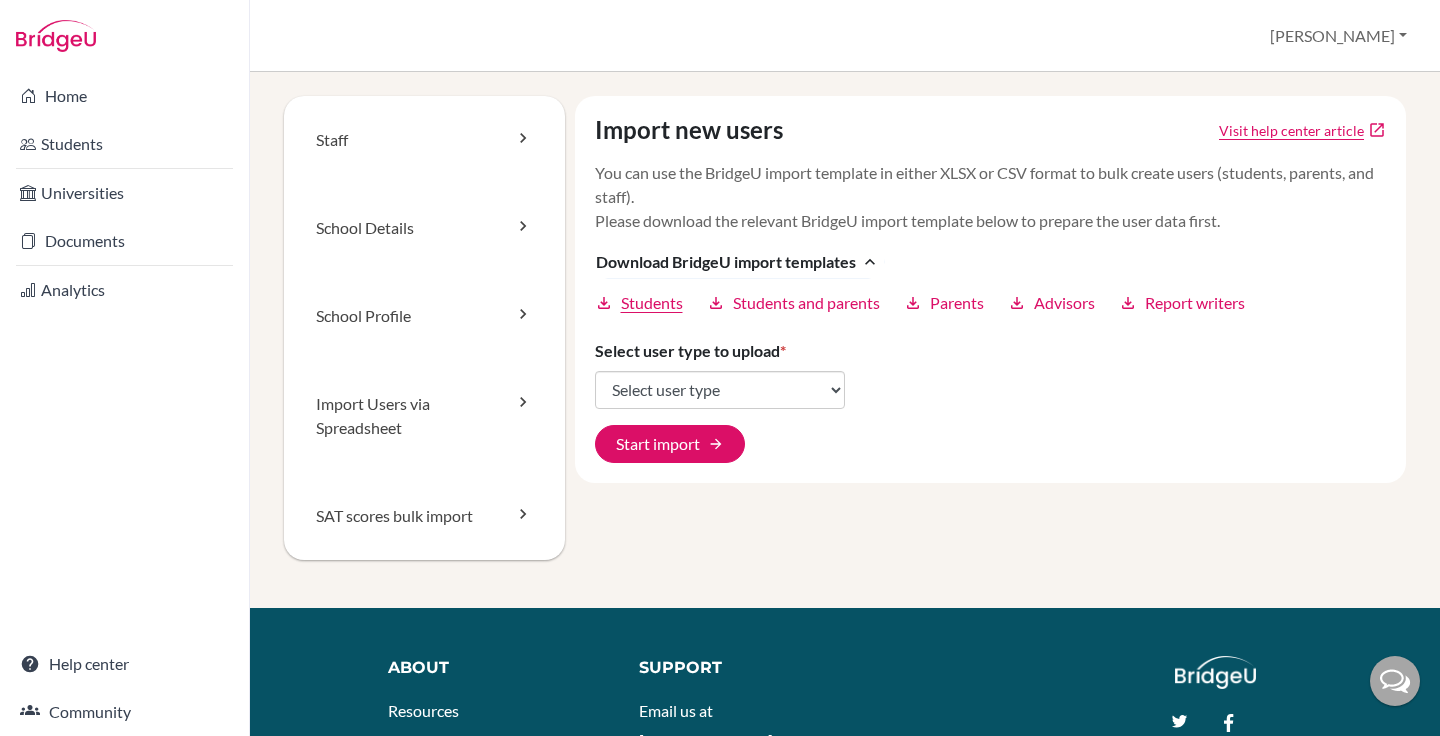 click on "Students" at bounding box center (652, 303) 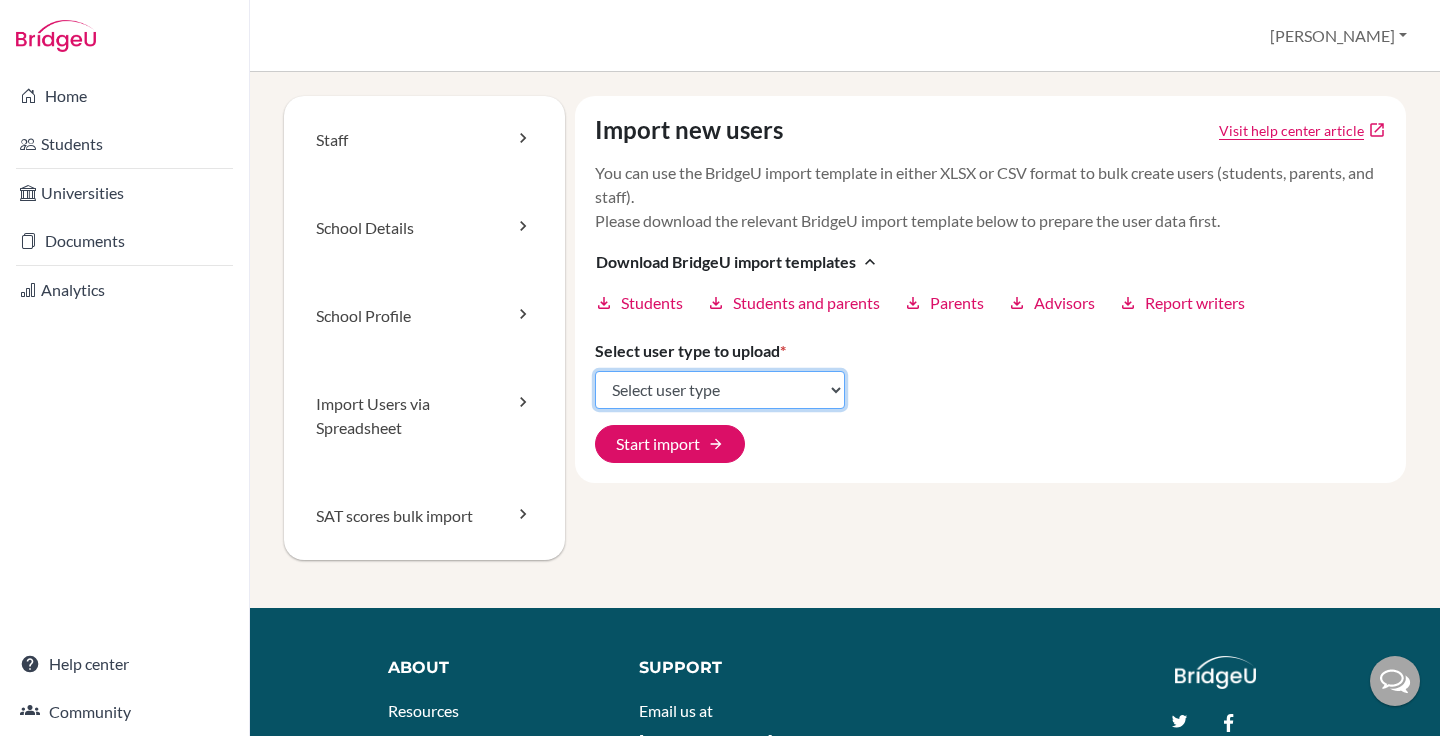 click on "Select user type Students Students and parents Parents Advisors Report writers" 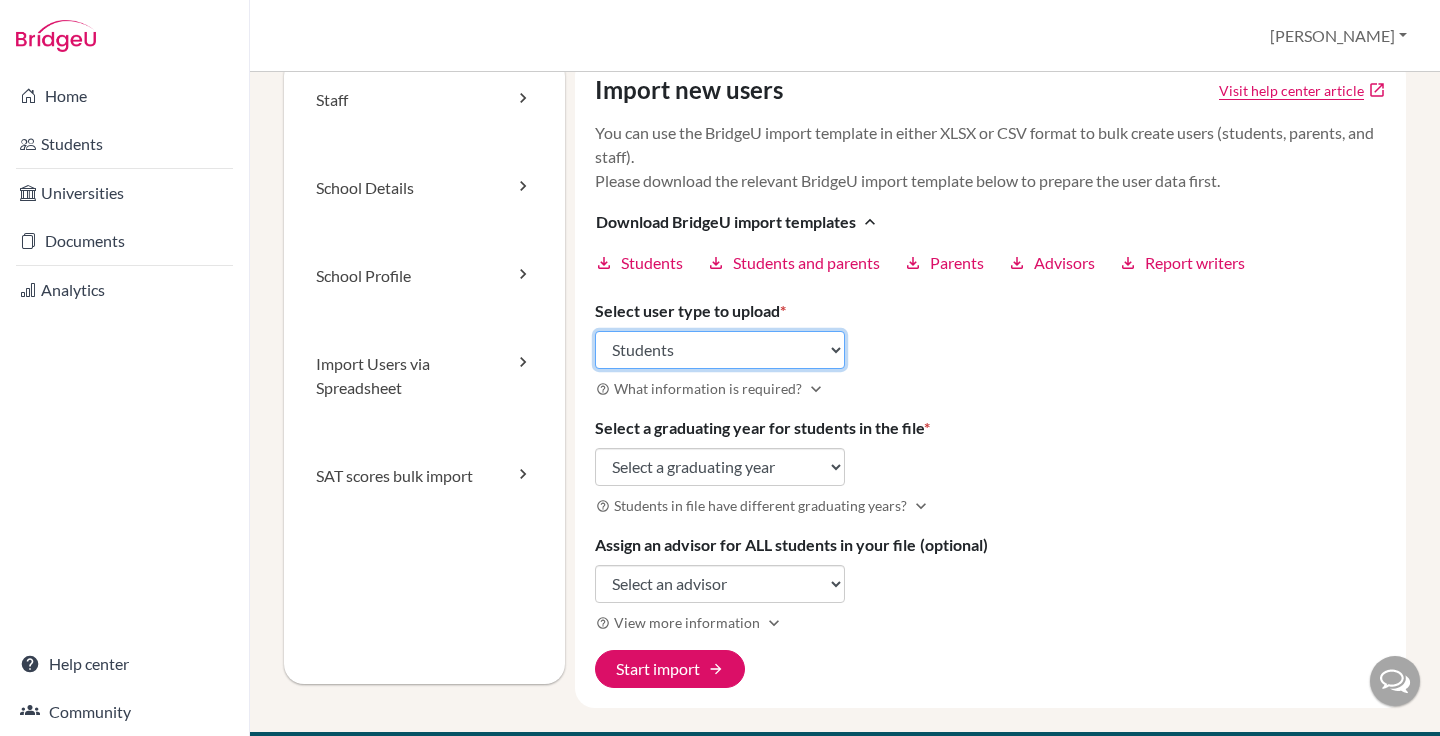 scroll, scrollTop: 49, scrollLeft: 0, axis: vertical 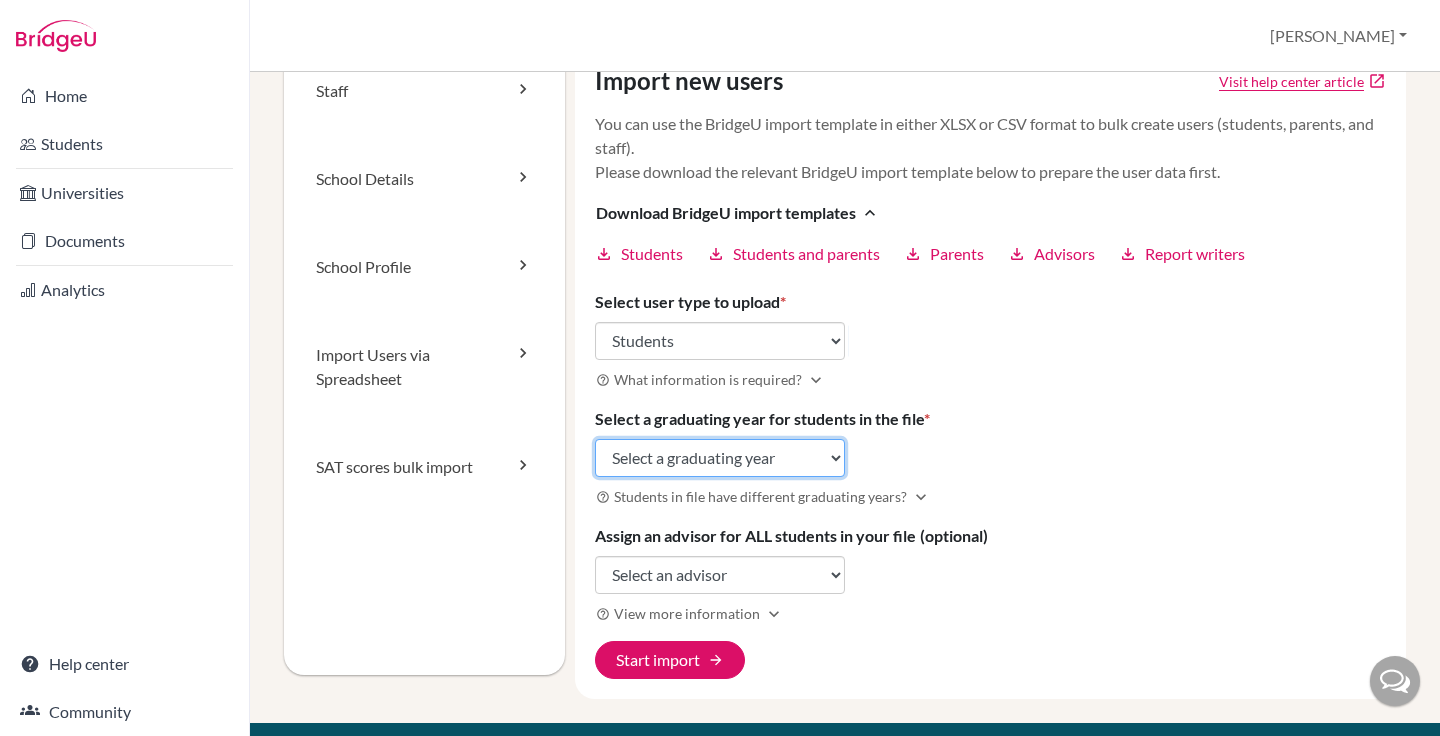click on "Select a graduating year 2024 2025 2026 2027 2028 2029" 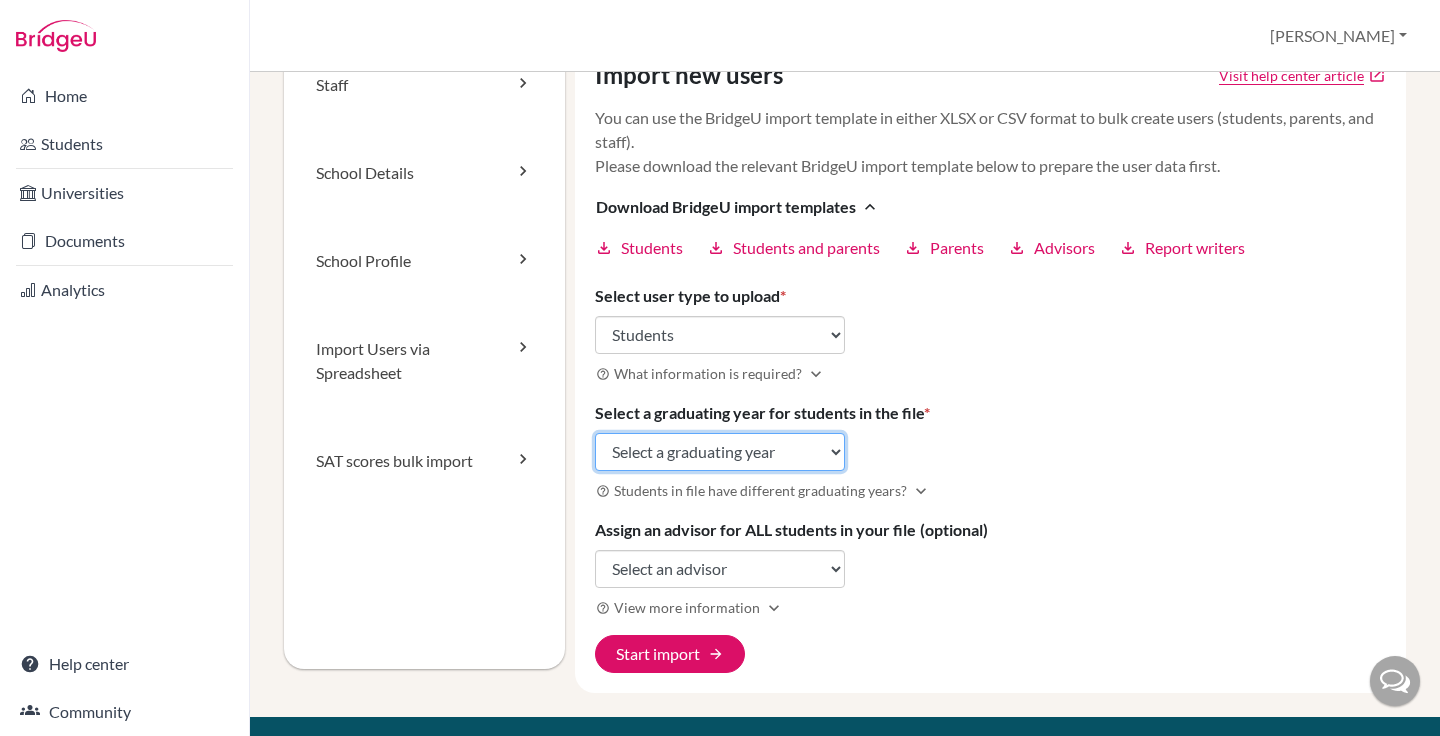 scroll, scrollTop: 0, scrollLeft: 0, axis: both 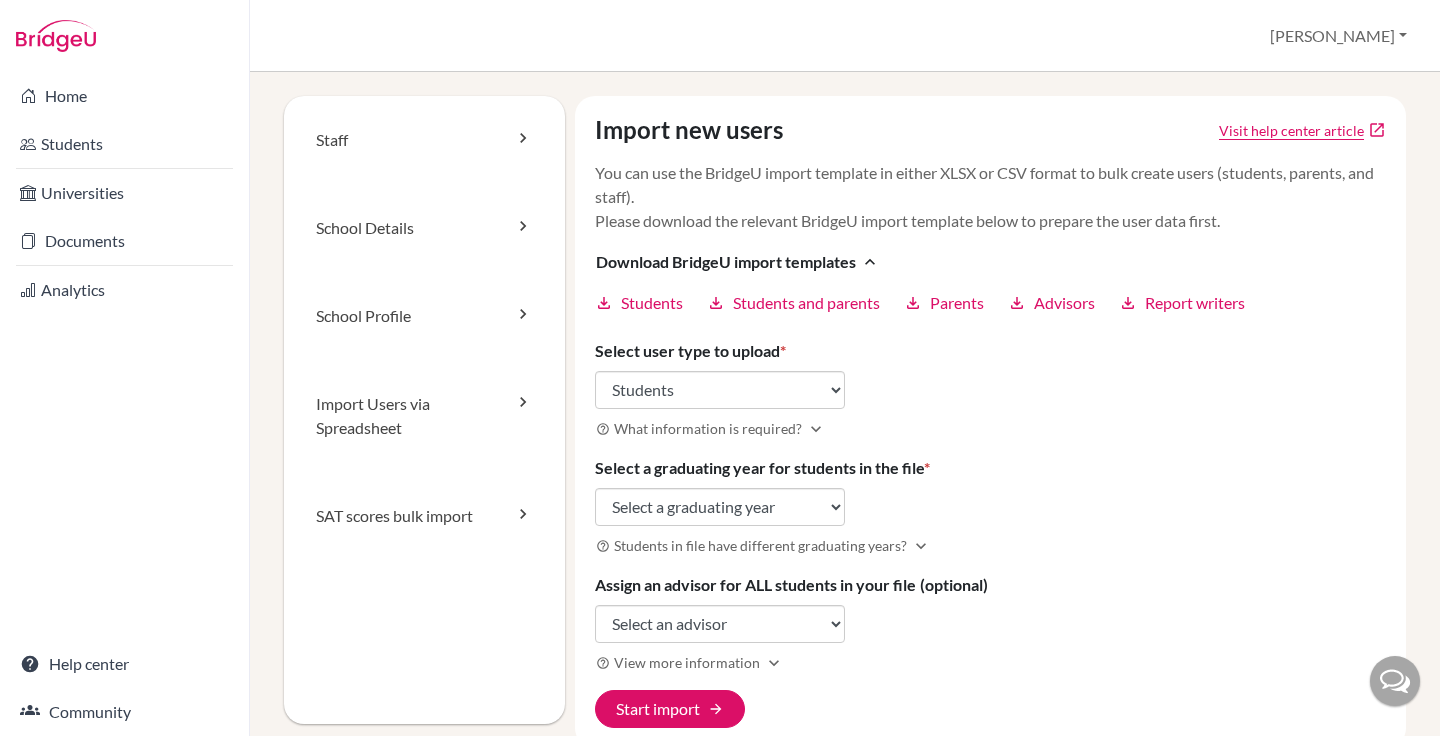 click on "Import new users Visit help center article open_in_new You can use the BridgeU import template in either XLSX or CSV format to bulk create users (students, parents, and staff). Please download the relevant BridgeU import template below to prepare the user data first. Download BridgeU import templates expand_less download Students download Students and parents download Parents download Advisors download Report writers Select user type to upload * Select user type Students Students and parents Parents Advisors Report writers help_outline What information is required? expand_more Select a graduating year for students in the file * Select a graduating year 2024 2025 2026 2027 2028 2029 help_outline Students in file have different graduating years? expand_more Assign an advisor for ALL students in your file (optional) Select an advisor Ms Arianne Hanna Hadipranoto Merlyza Putri Hartati Fauzia Ramadhani Siti Nazara Riskya Lili Rostini Alexandra T Scherer Ashley Widjaja help_outline View more information expand_more" at bounding box center (991, 422) 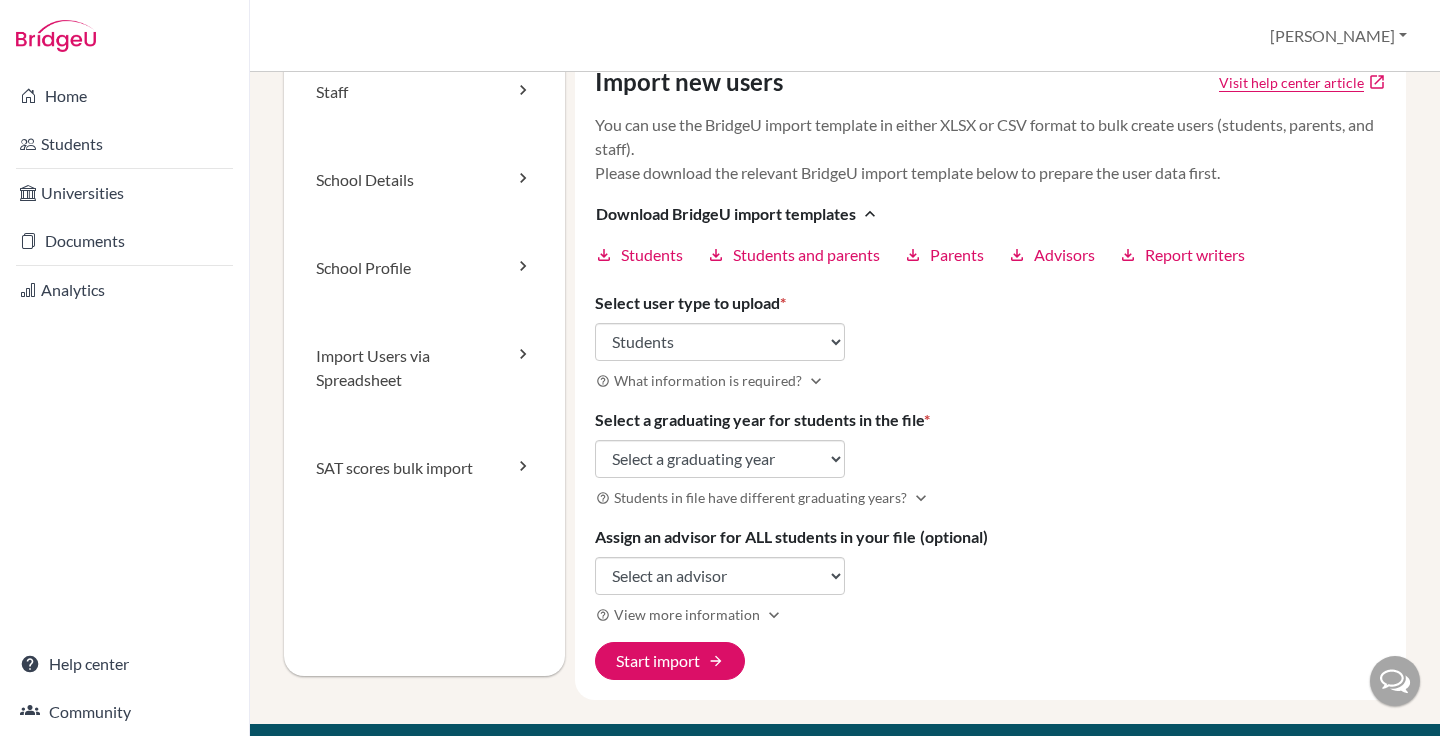scroll, scrollTop: 0, scrollLeft: 0, axis: both 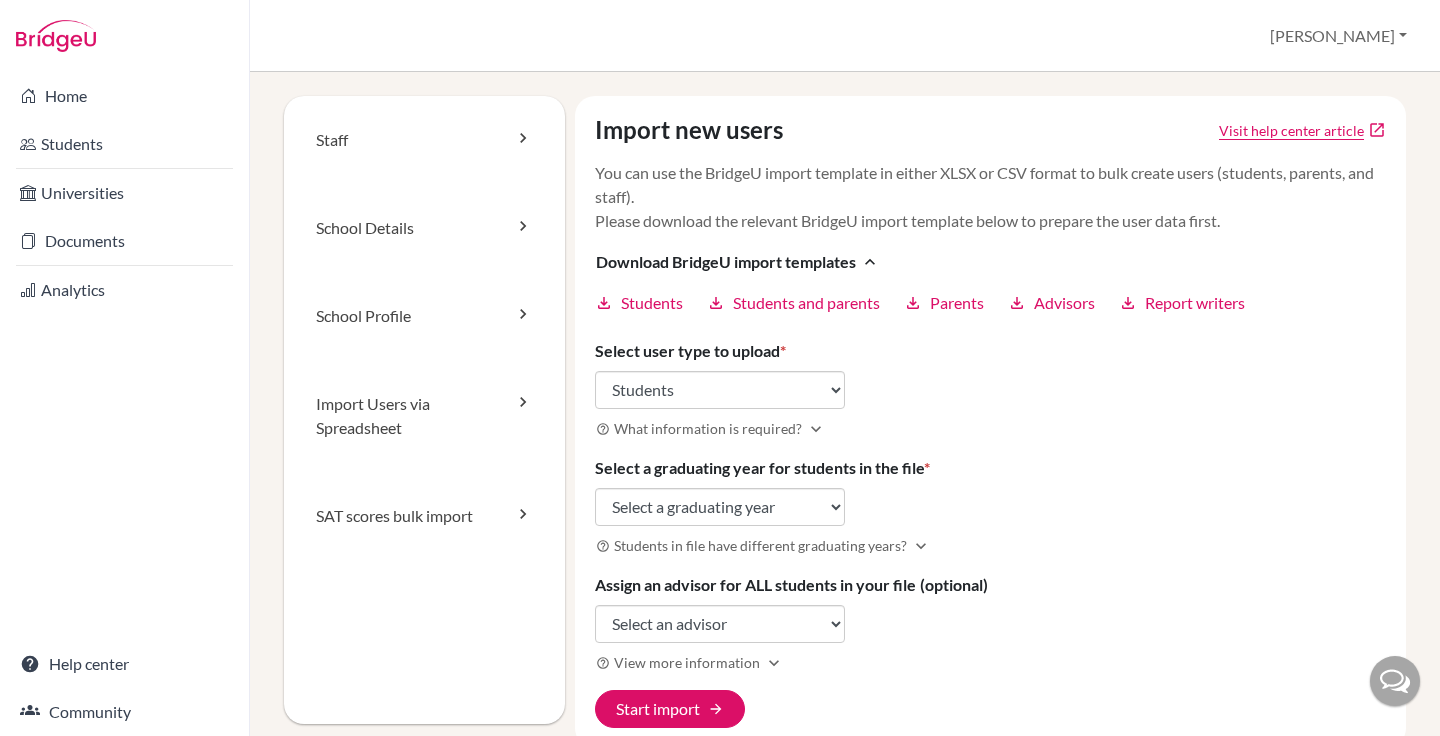 click on "Import new users Visit help center article open_in_new You can use the BridgeU import template in either XLSX or CSV format to bulk create users (students, parents, and staff). Please download the relevant BridgeU import template below to prepare the user data first. Download BridgeU import templates expand_less download Students download Students and parents download Parents download Advisors download Report writers Select user type to upload * Select user type Students Students and parents Parents Advisors Report writers help_outline What information is required? expand_more Select a graduating year for students in the file * Select a graduating year 2024 2025 2026 2027 2028 2029 help_outline Students in file have different graduating years? expand_more Assign an advisor for ALL students in your file (optional) Select an advisor Ms Arianne Hanna Hadipranoto Merlyza Putri Hartati Fauzia Ramadhani Siti Nazara Riskya Lili Rostini Alexandra T Scherer Ashley Widjaja help_outline View more information expand_more" at bounding box center (991, 422) 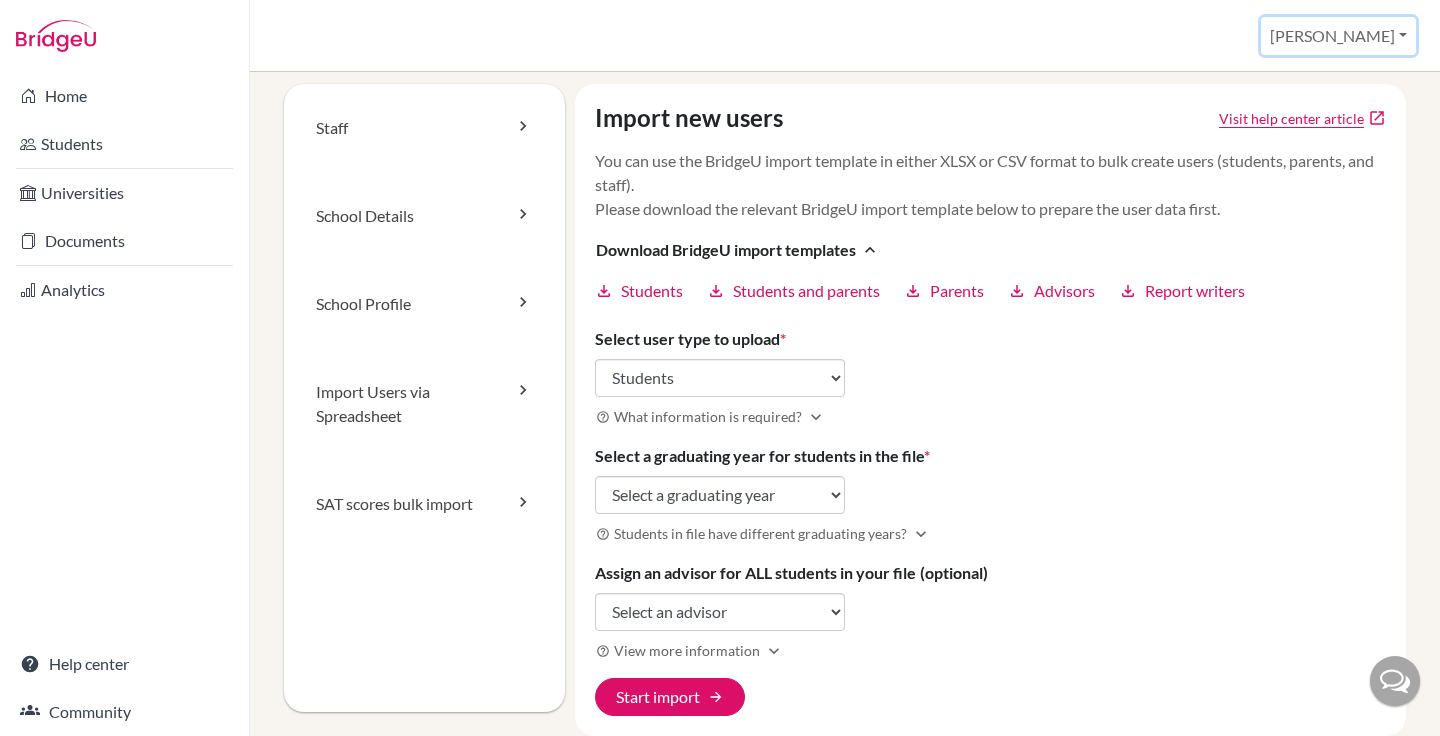click on "[PERSON_NAME]" at bounding box center [1338, 36] 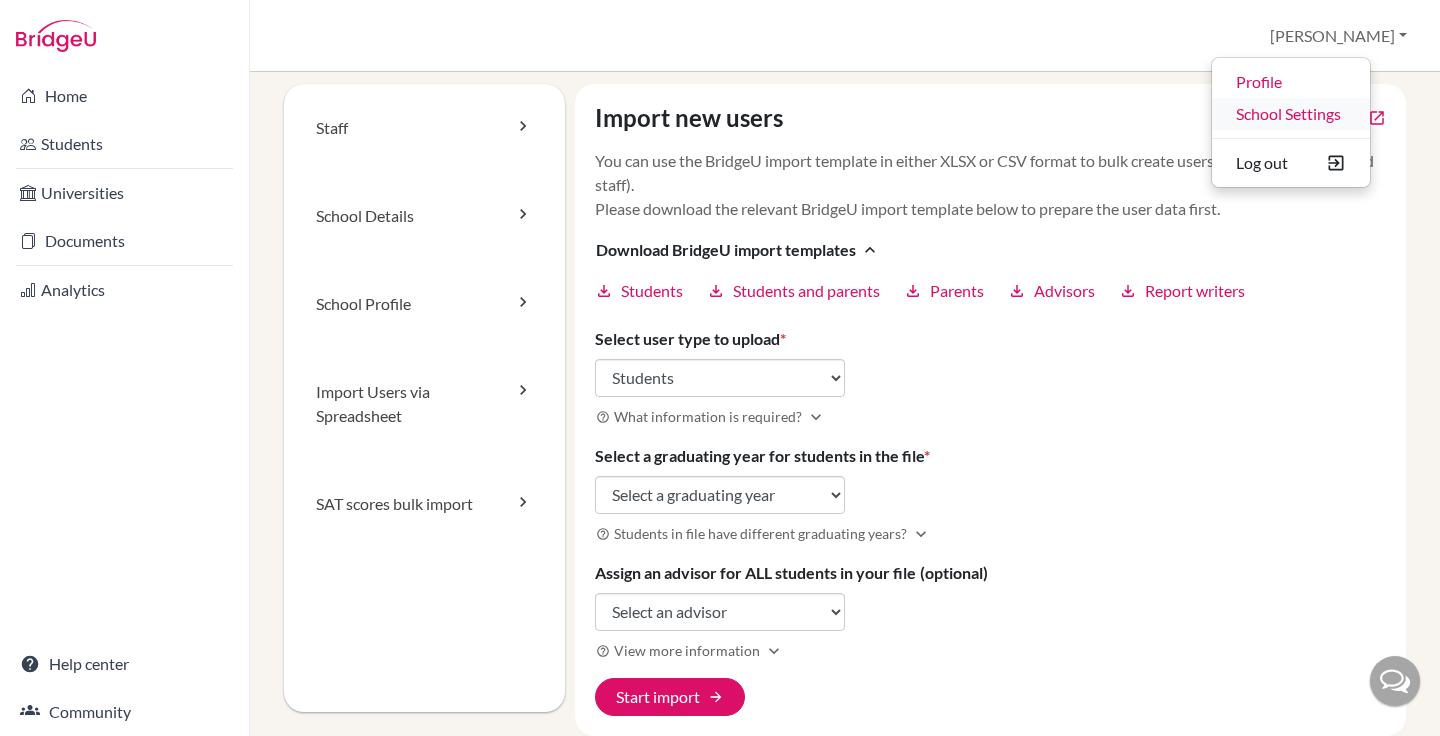 click on "School Settings" at bounding box center [1291, 114] 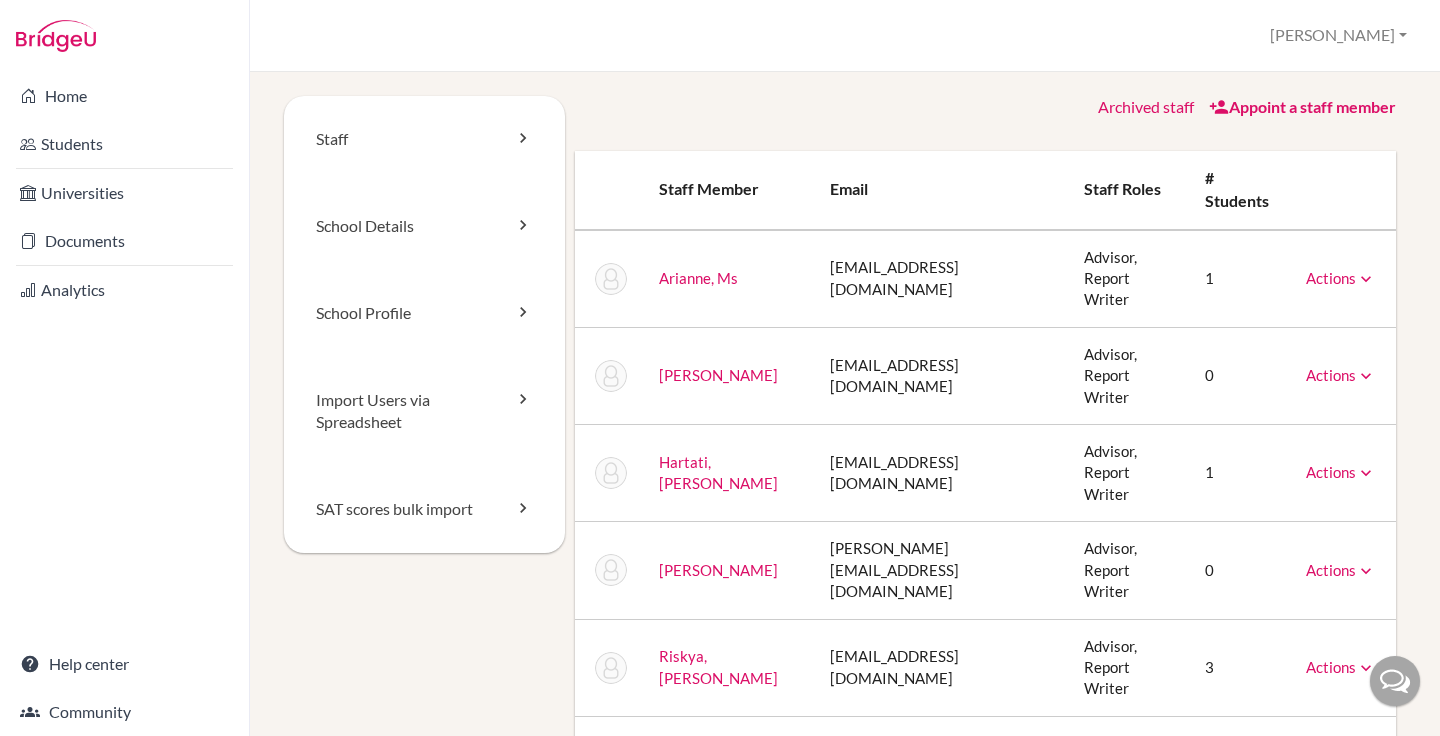 scroll, scrollTop: 0, scrollLeft: 0, axis: both 